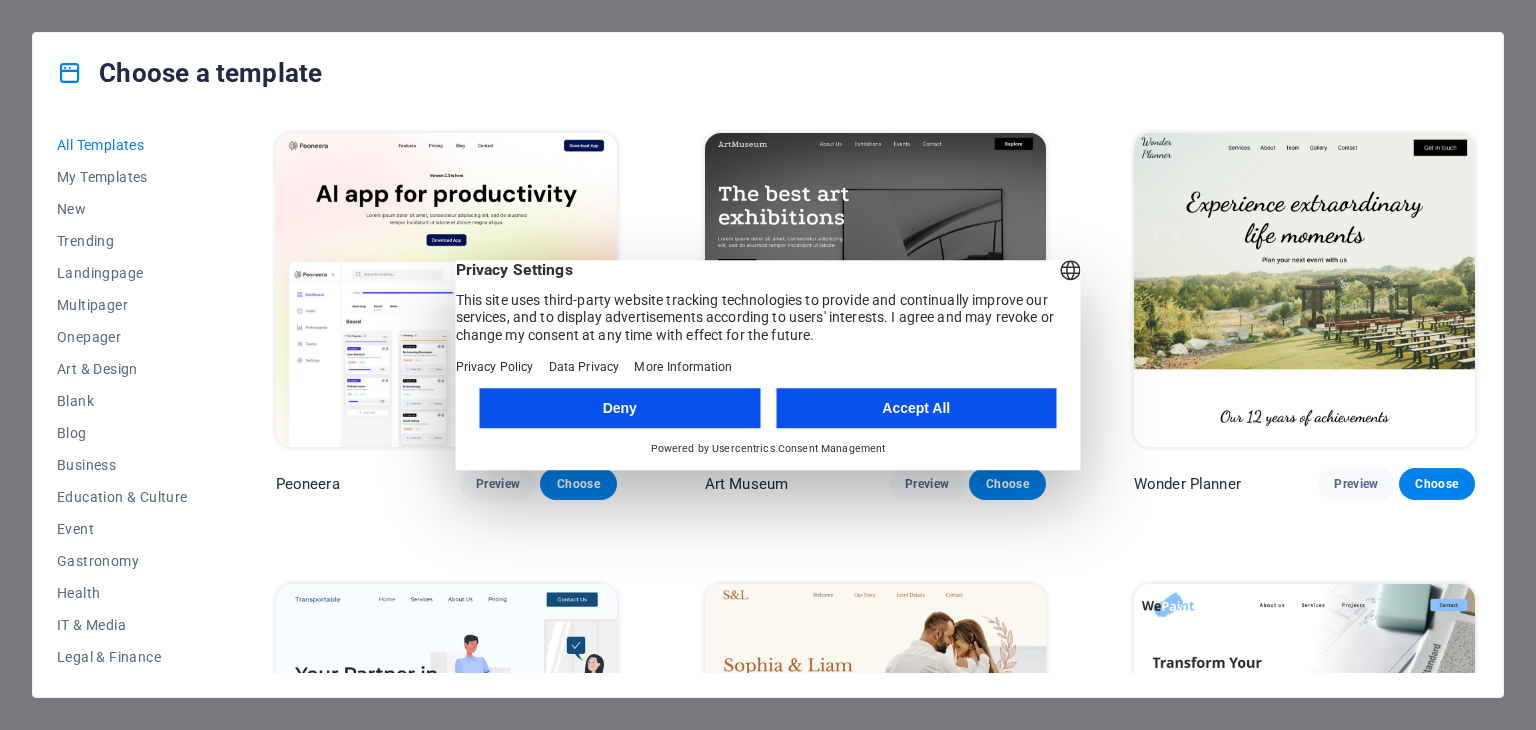 scroll, scrollTop: 0, scrollLeft: 0, axis: both 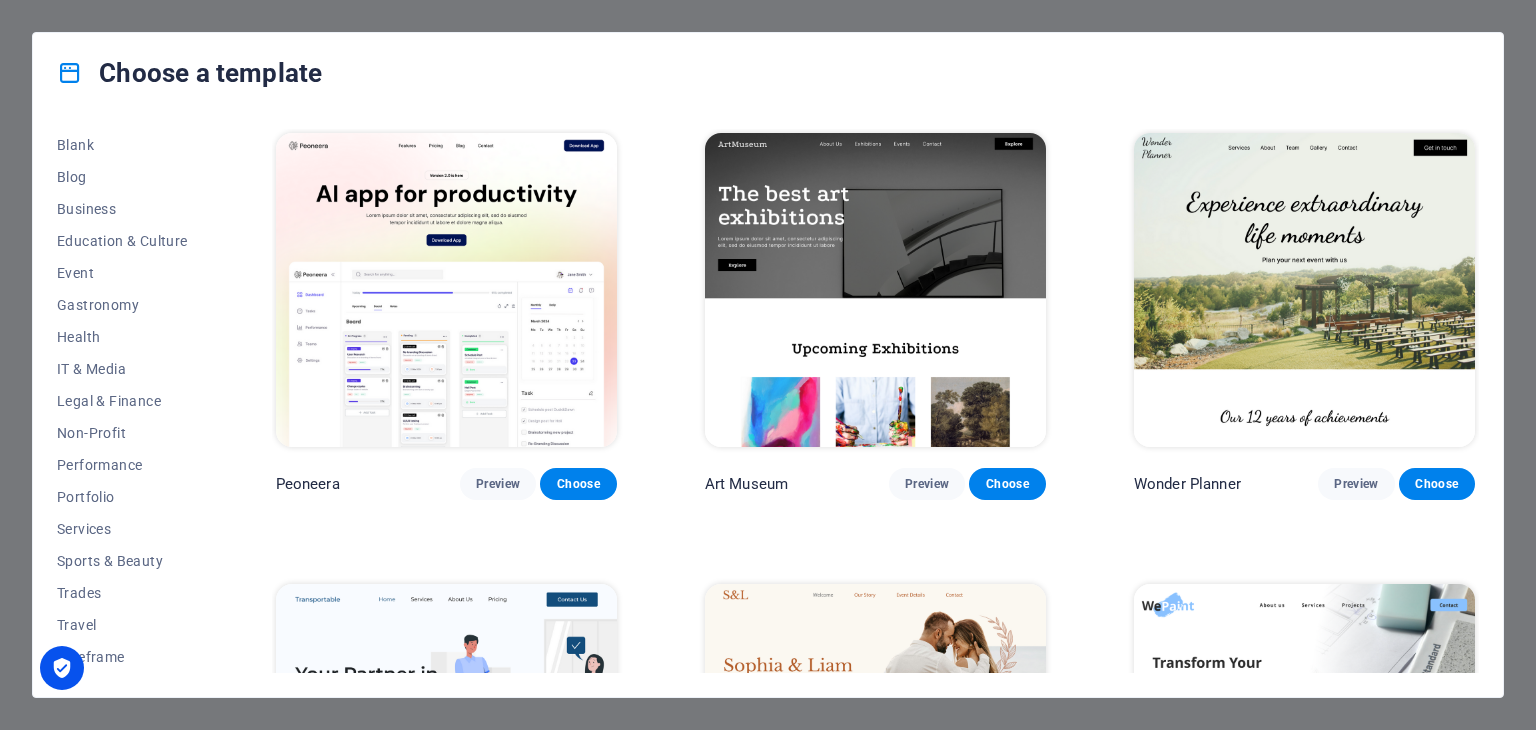 click on "Choose a template All Templates My Templates New Trending Landingpage Multipager Onepager Art & Design Blank Blog Business Education & Culture Event Gastronomy Health IT & Media Legal & Finance Non-Profit Performance Portfolio Services Sports & Beauty Trades Travel Wireframe Peoneera Preview Choose Art Museum Preview Choose Wonder Planner Preview Choose Transportable Preview Choose S&L Preview Choose WePaint Preview Choose Eco-Con Preview Choose MeetUp Preview Choose Help & Care Preview Choose Podcaster Preview Choose Academix Preview Choose BIG [PERSON_NAME] Shop Preview Choose Health & Food Preview Choose UrbanNest Interiors Preview Choose Green Change Preview Choose The Beauty Temple Preview Choose WeTrain Preview Choose Cleaner Preview Choose [PERSON_NAME] Preview Choose Delicioso Preview Choose Dream Garden Preview Choose LumeDeAqua Preview Choose Pets Care Preview Choose SafeSpace Preview Choose Midnight Rain Bar Preview Choose Drive Preview Choose Estator Preview Choose Health Group Preview Choose Preview One" at bounding box center [768, 365] 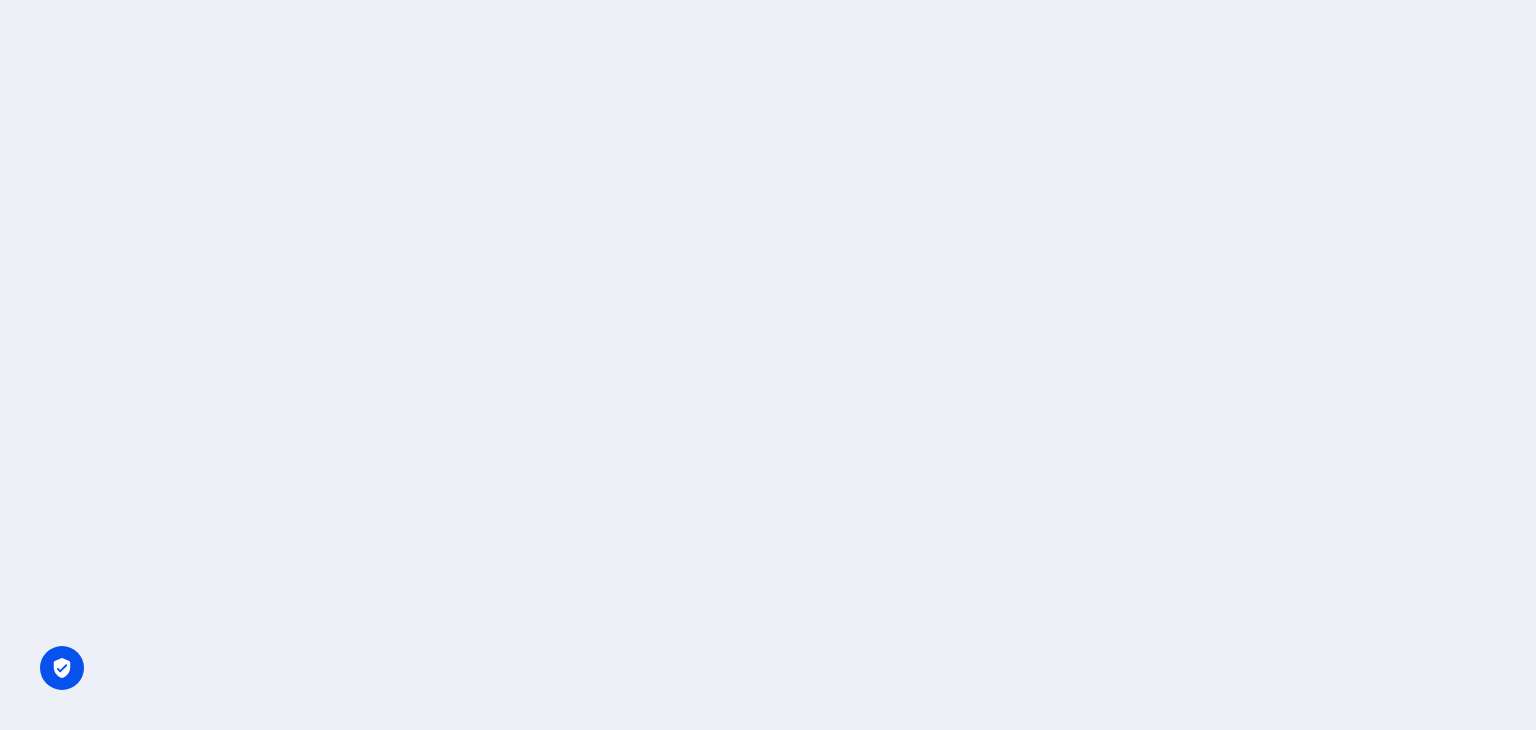 scroll, scrollTop: 0, scrollLeft: 0, axis: both 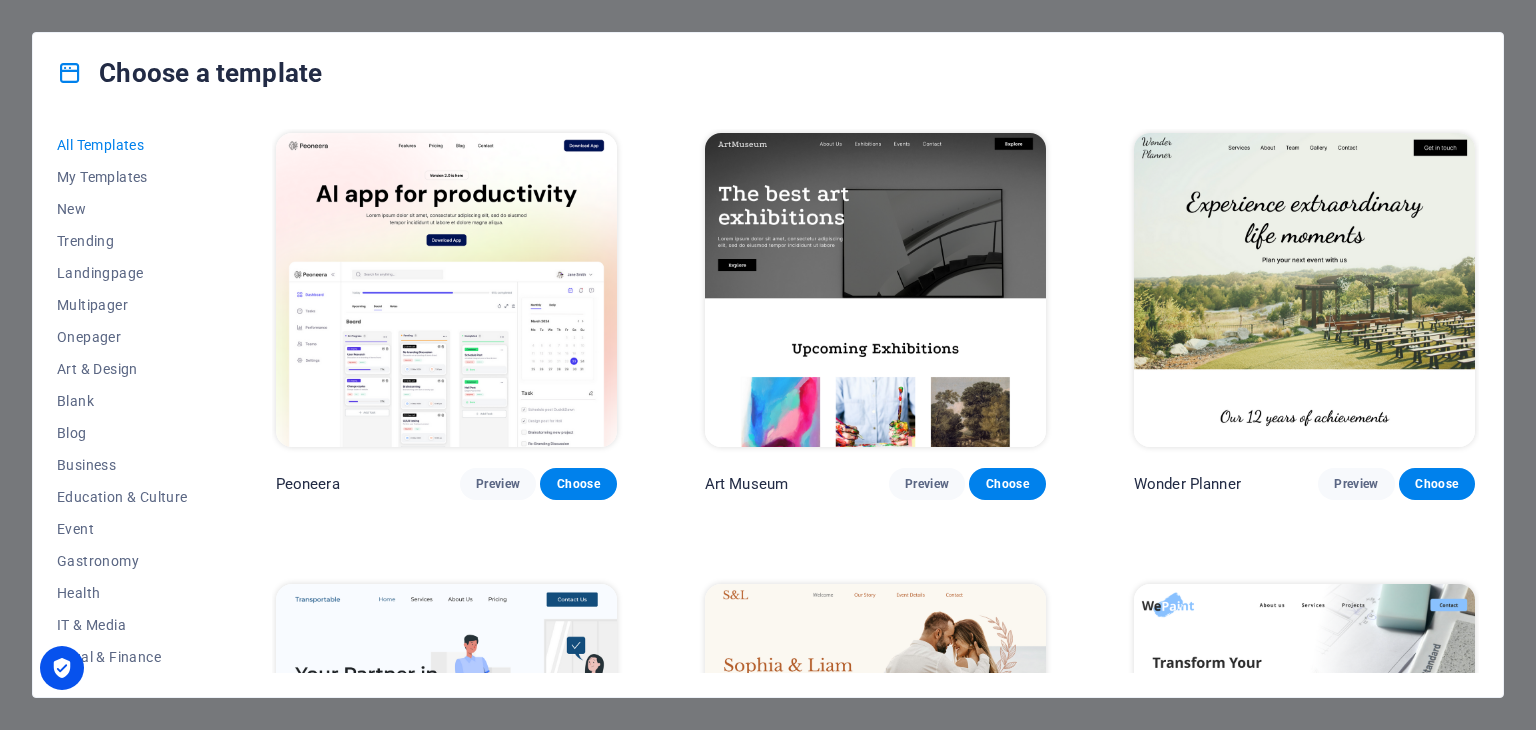 click at bounding box center [1304, 290] 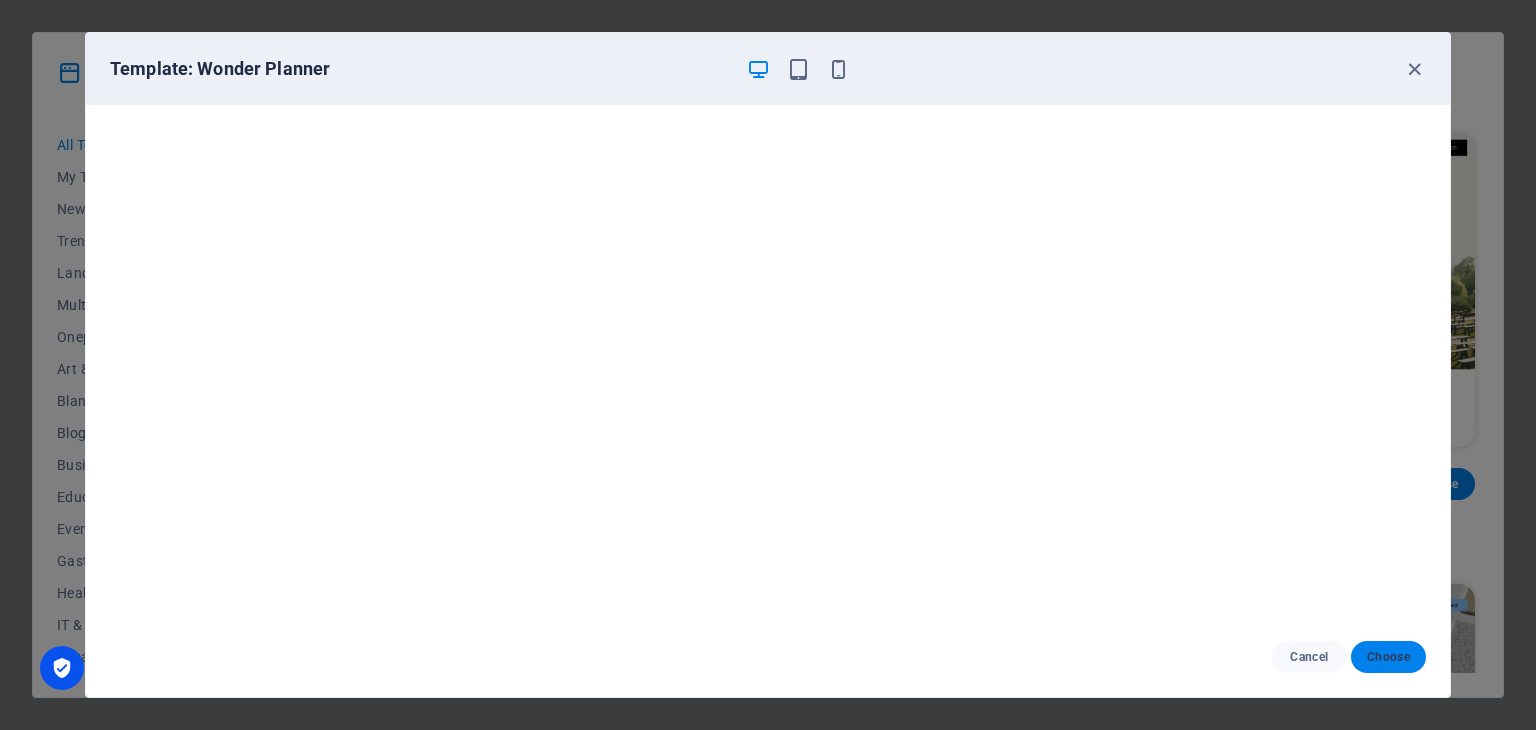 click on "Choose" at bounding box center (1388, 657) 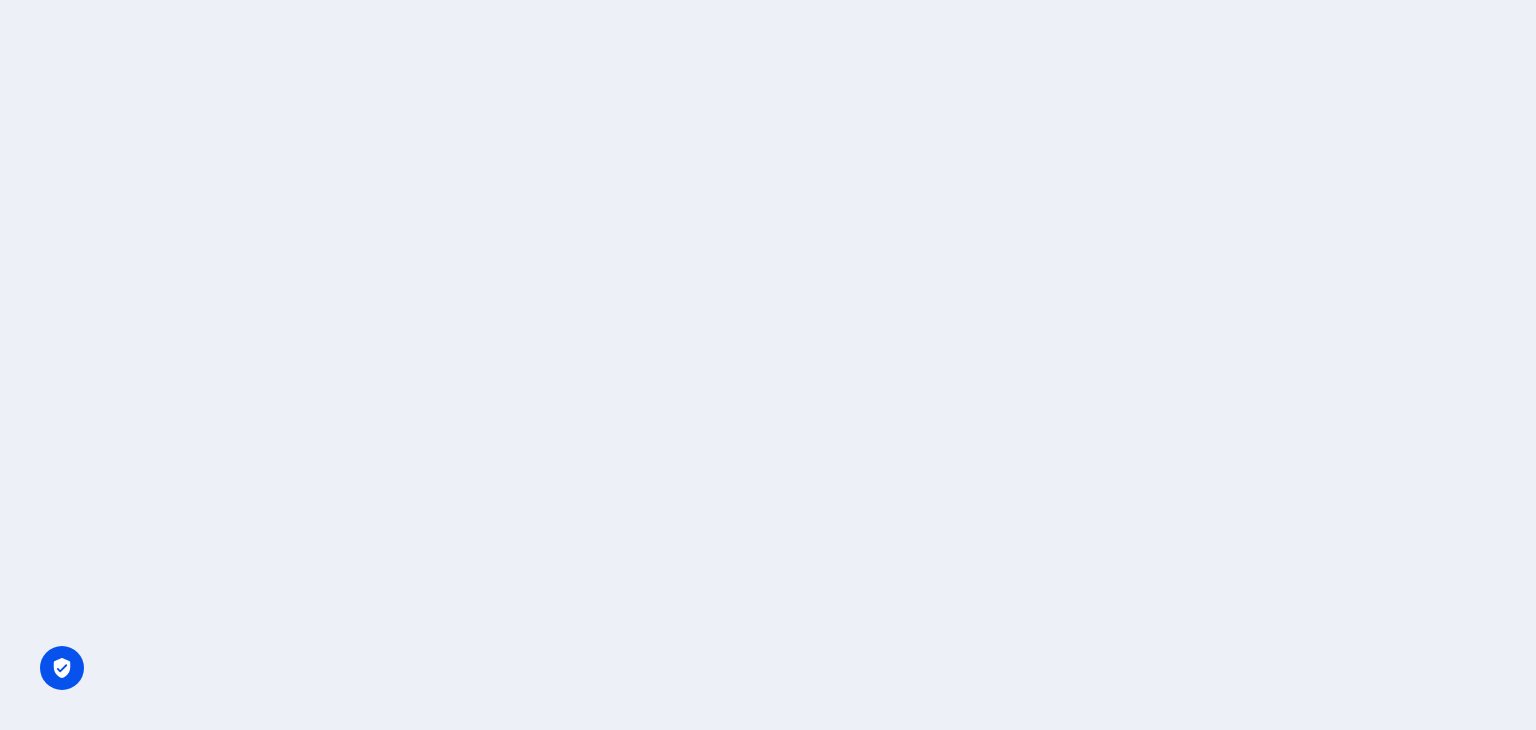 scroll, scrollTop: 0, scrollLeft: 0, axis: both 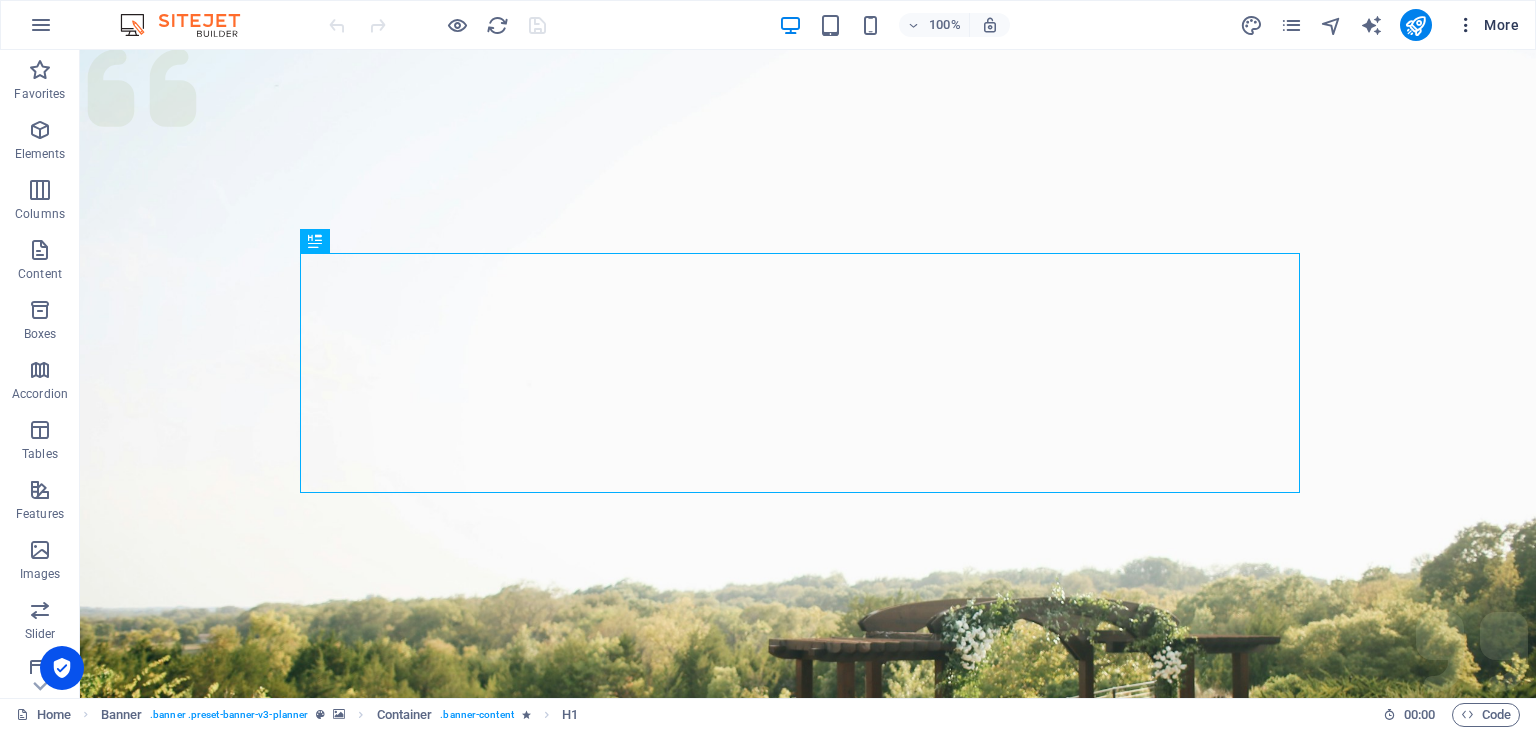 click at bounding box center (1466, 25) 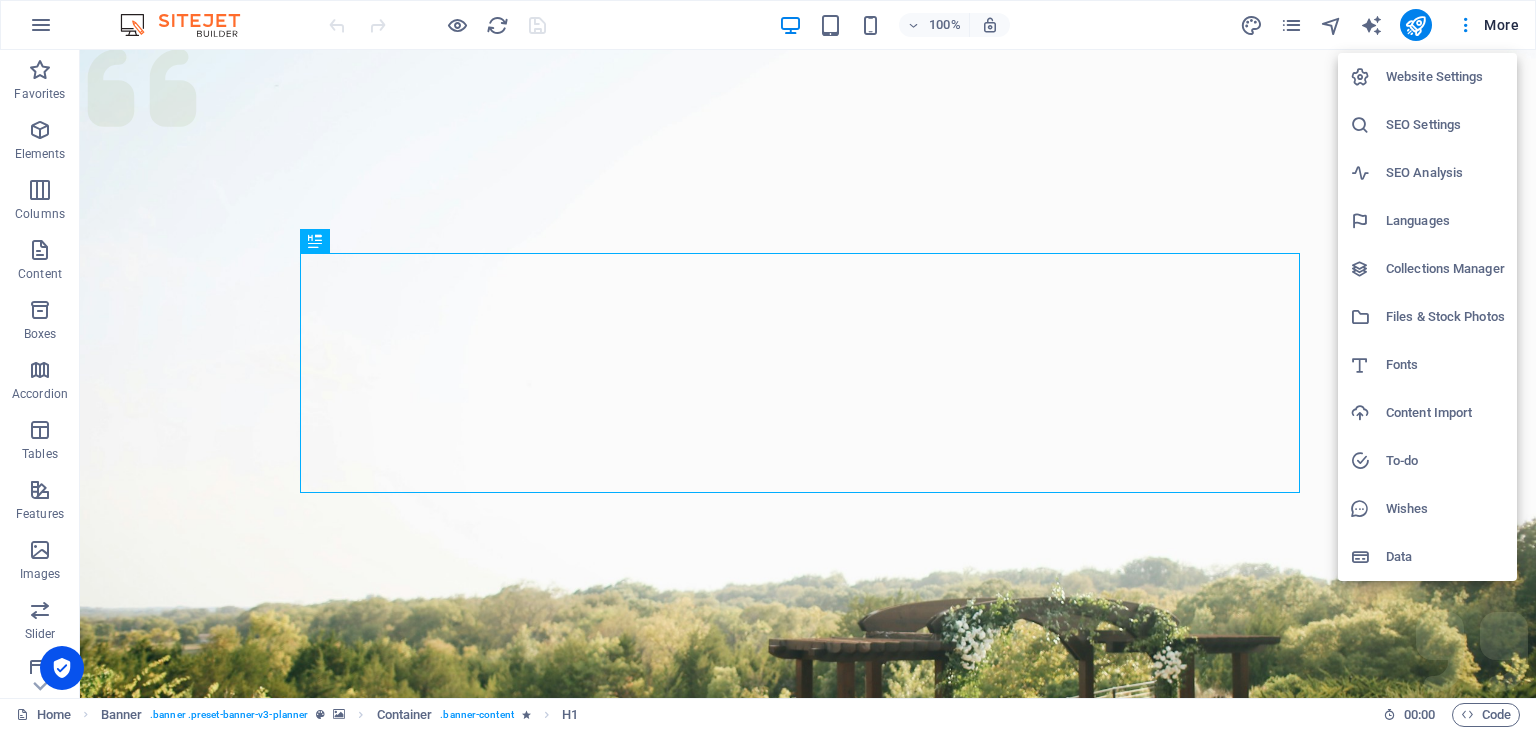 click at bounding box center [768, 365] 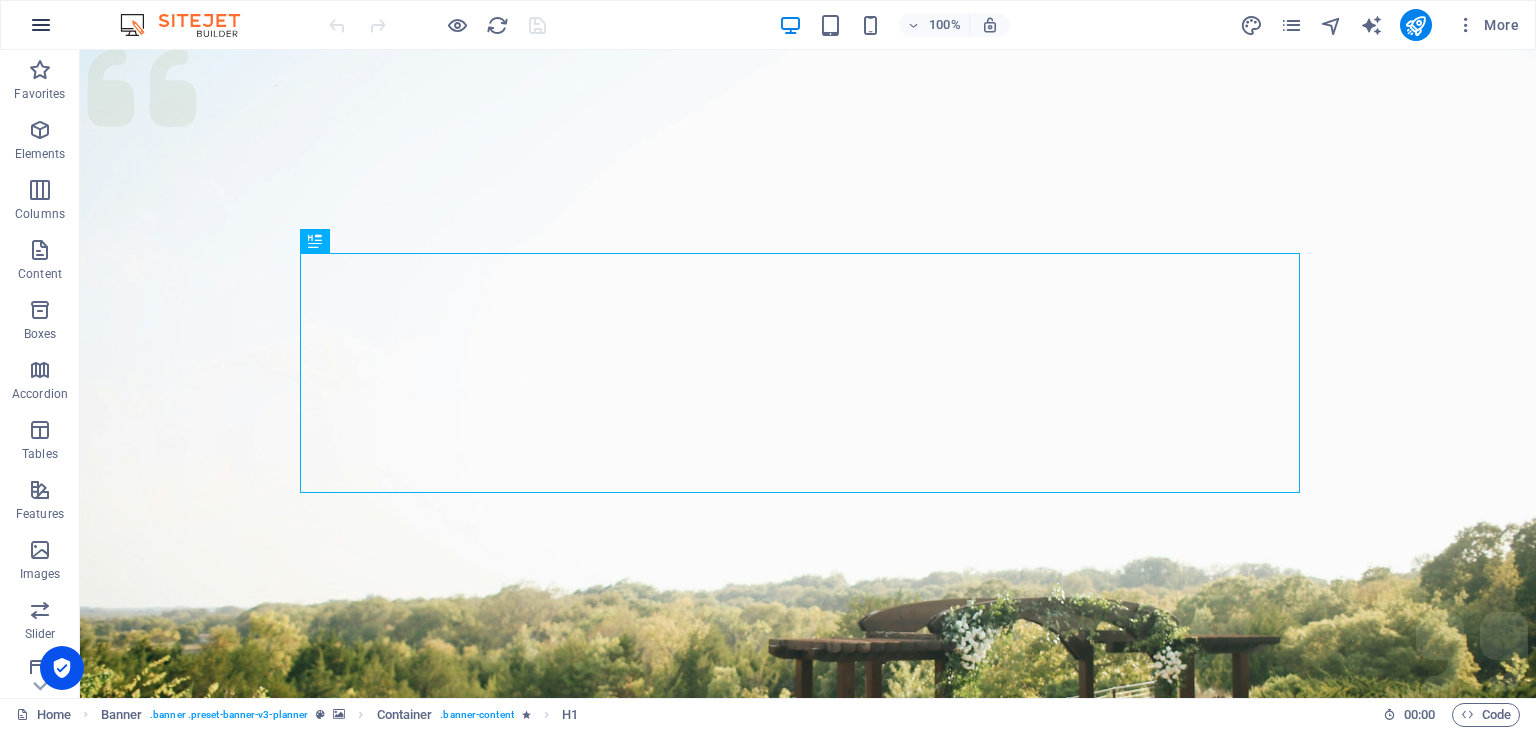 click at bounding box center (41, 25) 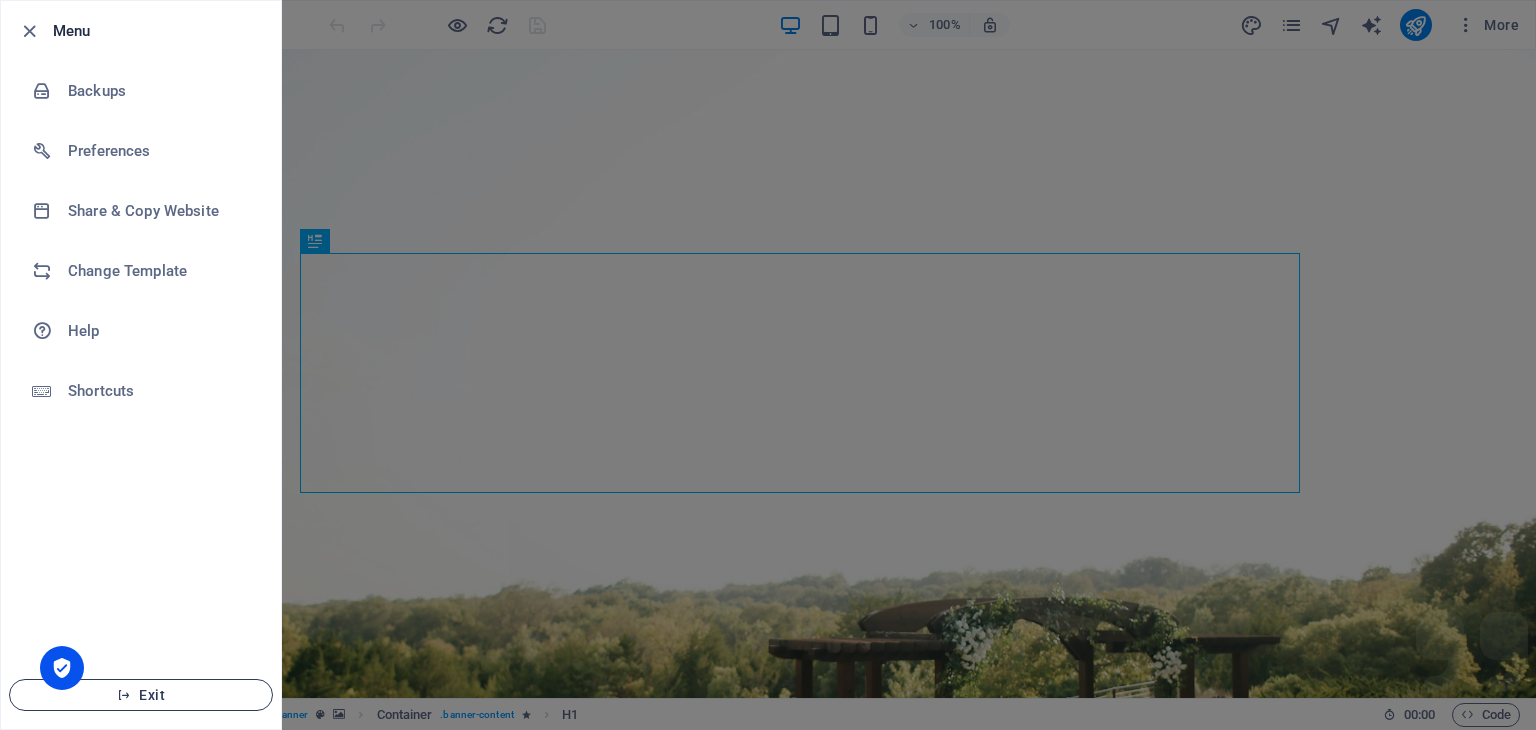 click on "Exit" at bounding box center [141, 695] 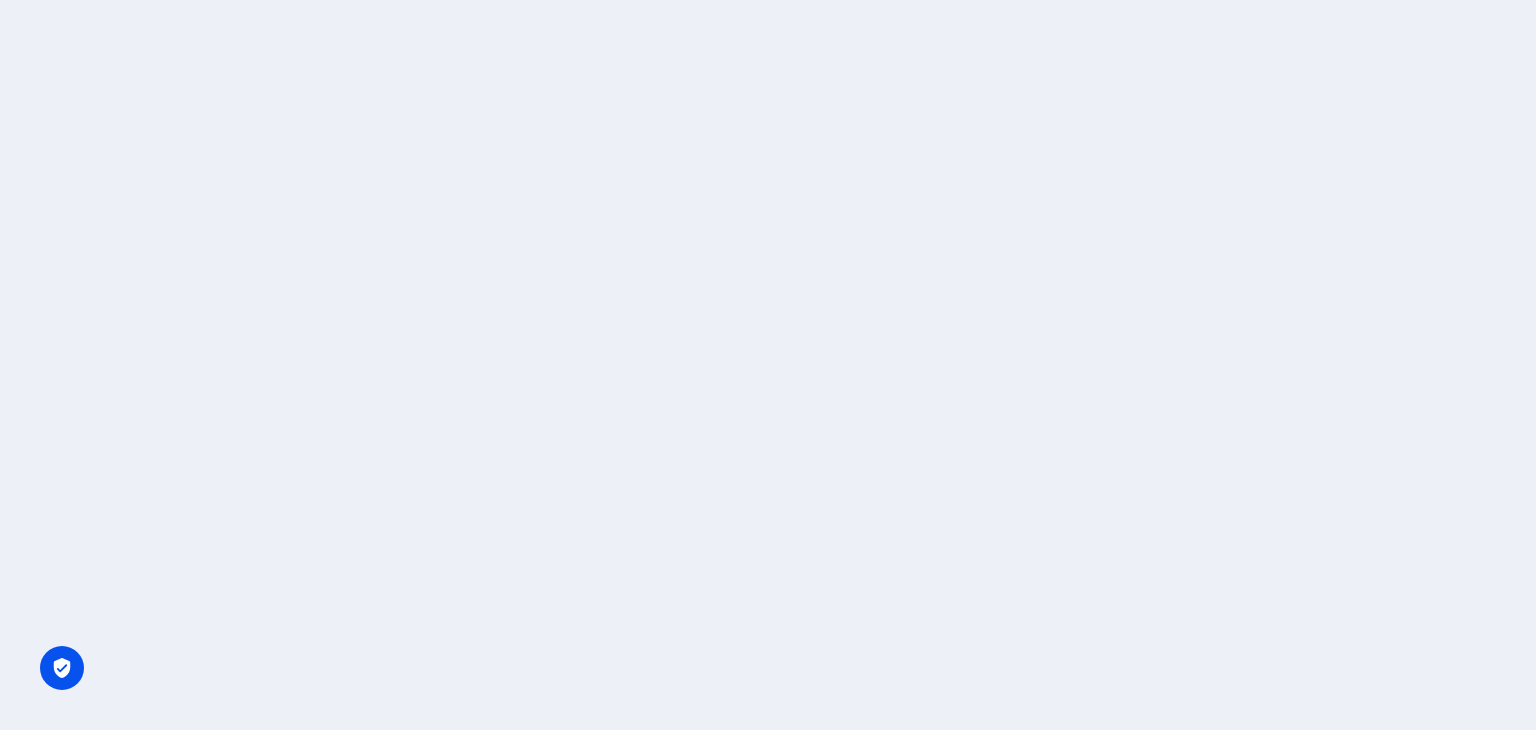 scroll, scrollTop: 0, scrollLeft: 0, axis: both 